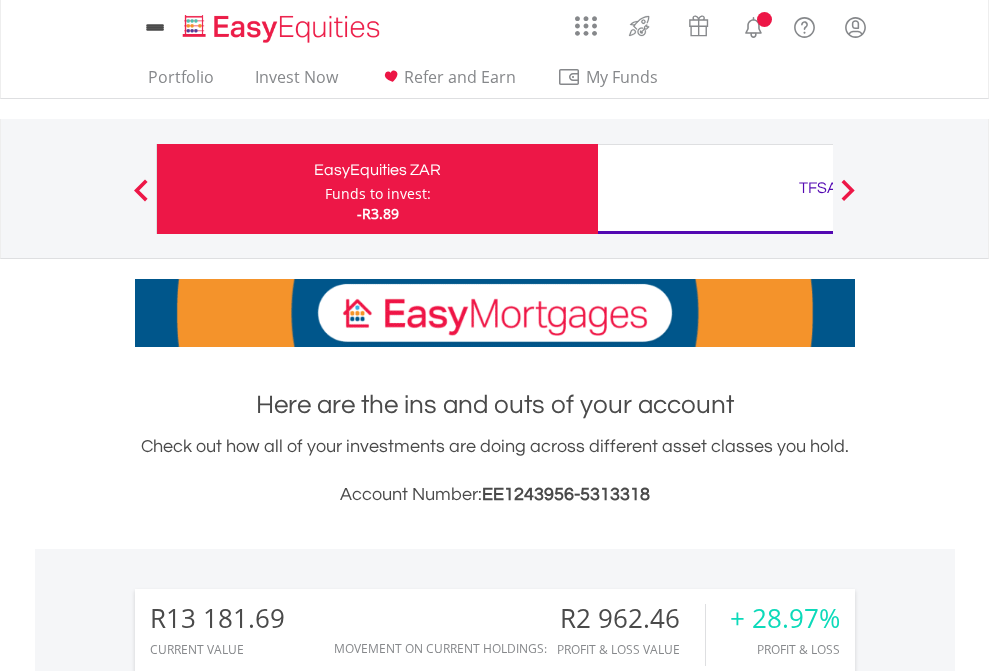 scroll, scrollTop: 0, scrollLeft: 0, axis: both 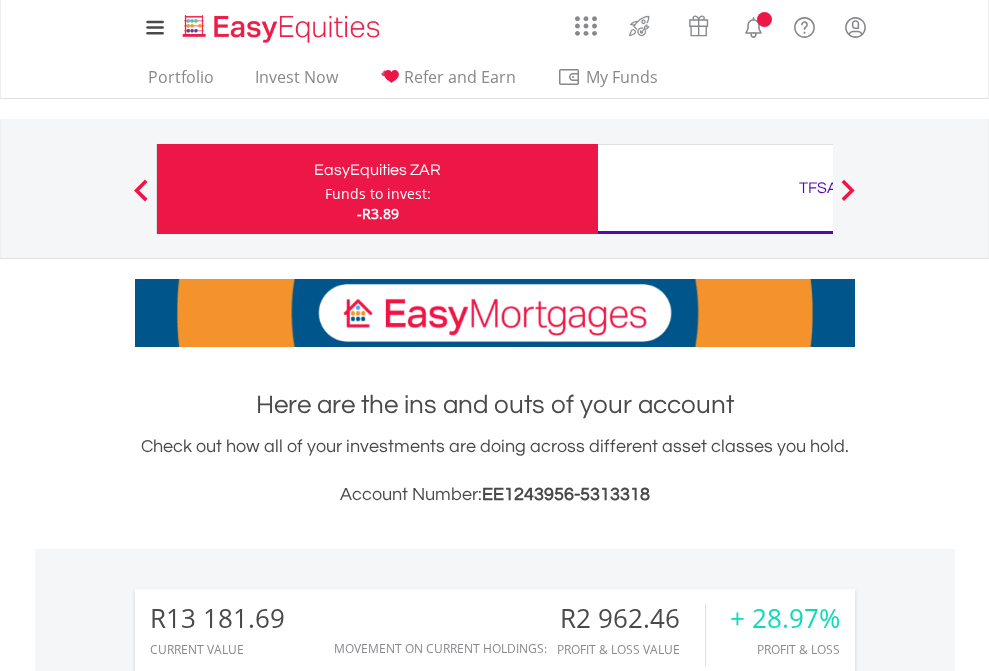 click on "Funds to invest:" at bounding box center [378, 194] 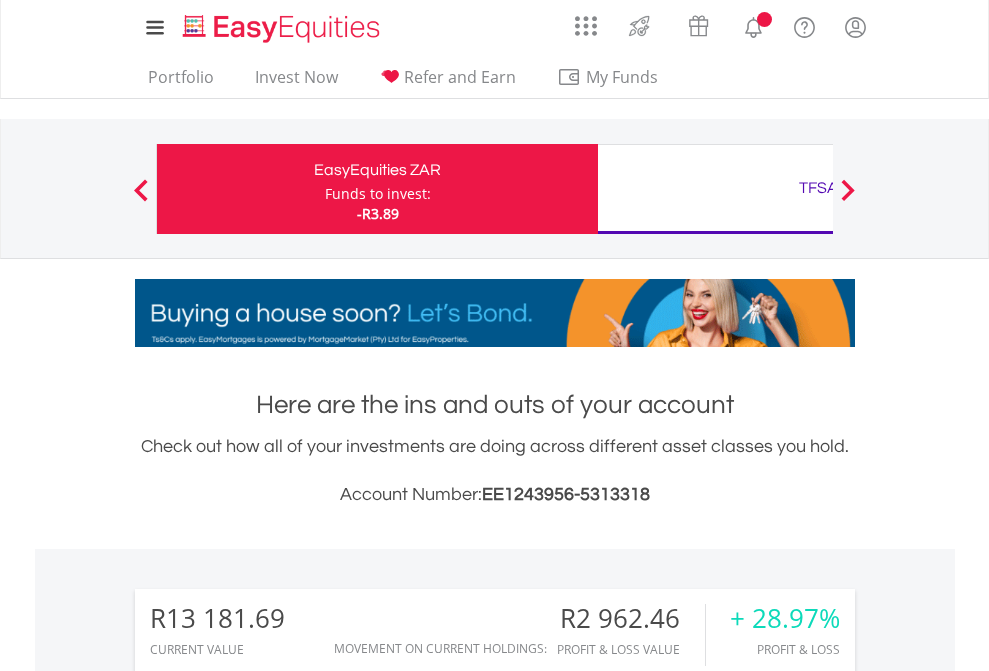 scroll, scrollTop: 192, scrollLeft: 314, axis: both 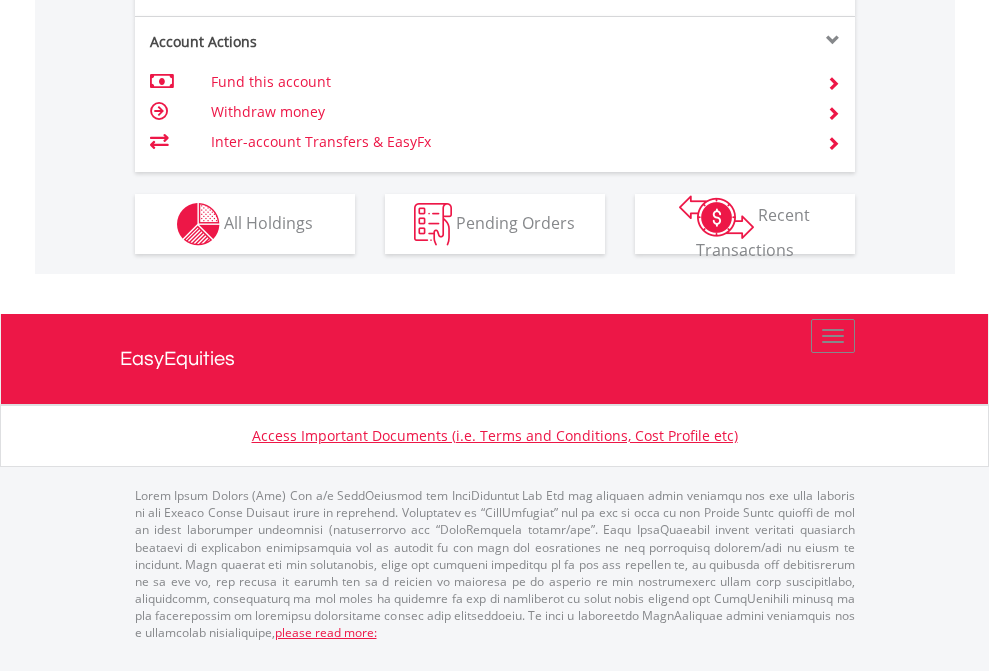 click on "Investment types" at bounding box center (706, -337) 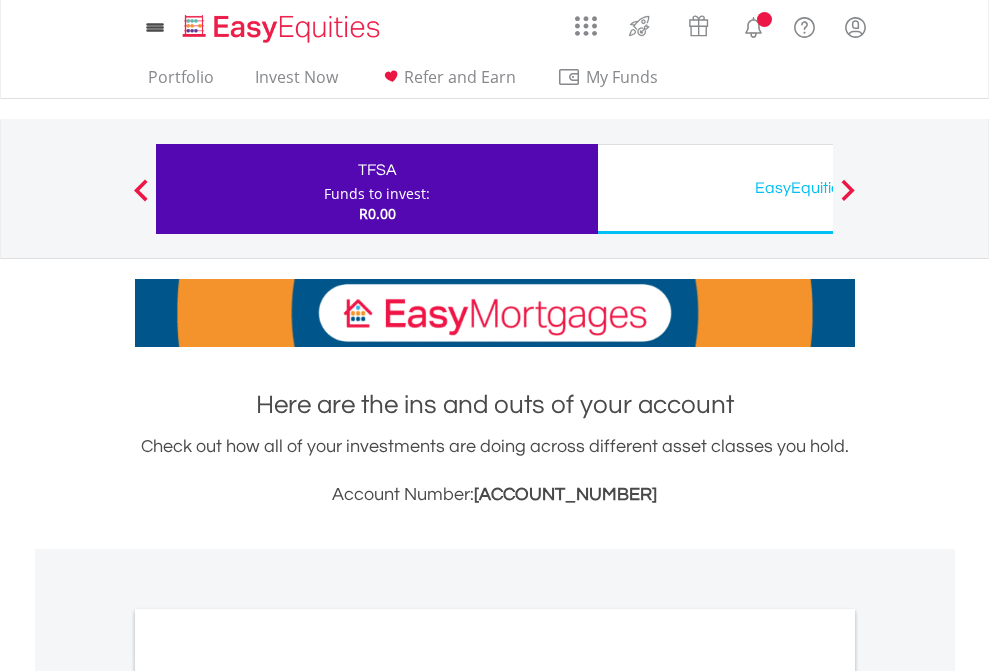 scroll, scrollTop: 0, scrollLeft: 0, axis: both 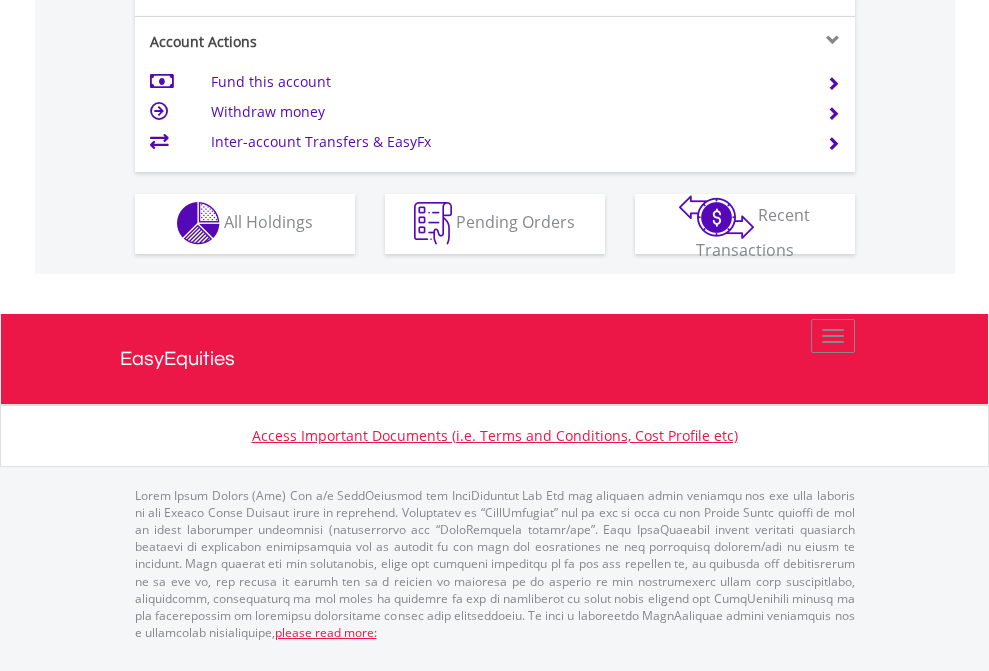 click on "Investment types" at bounding box center [706, -353] 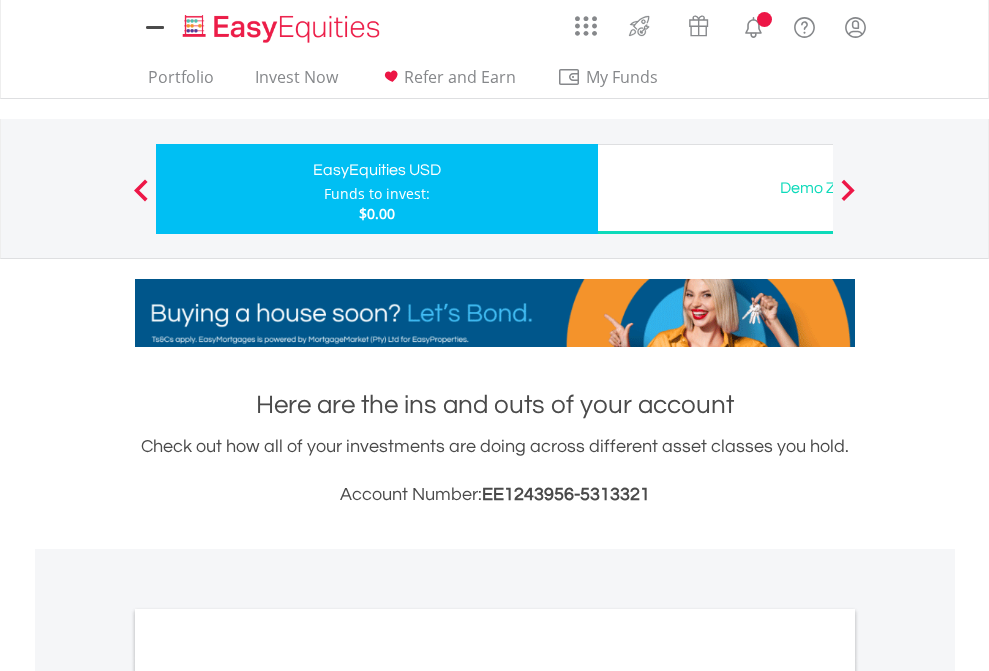 scroll, scrollTop: 0, scrollLeft: 0, axis: both 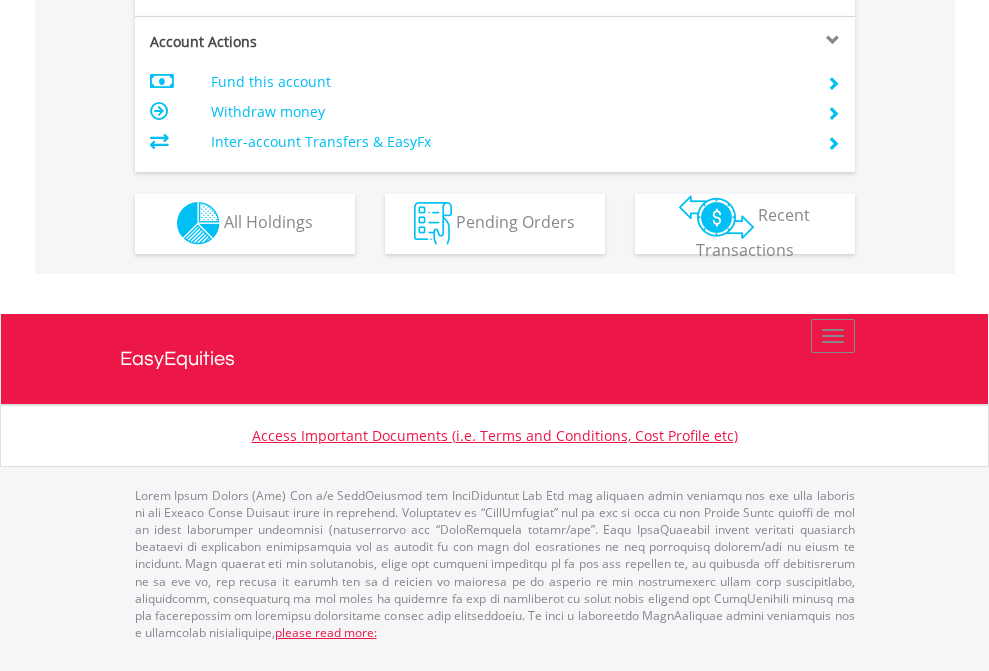 click on "Investment types" at bounding box center [706, -353] 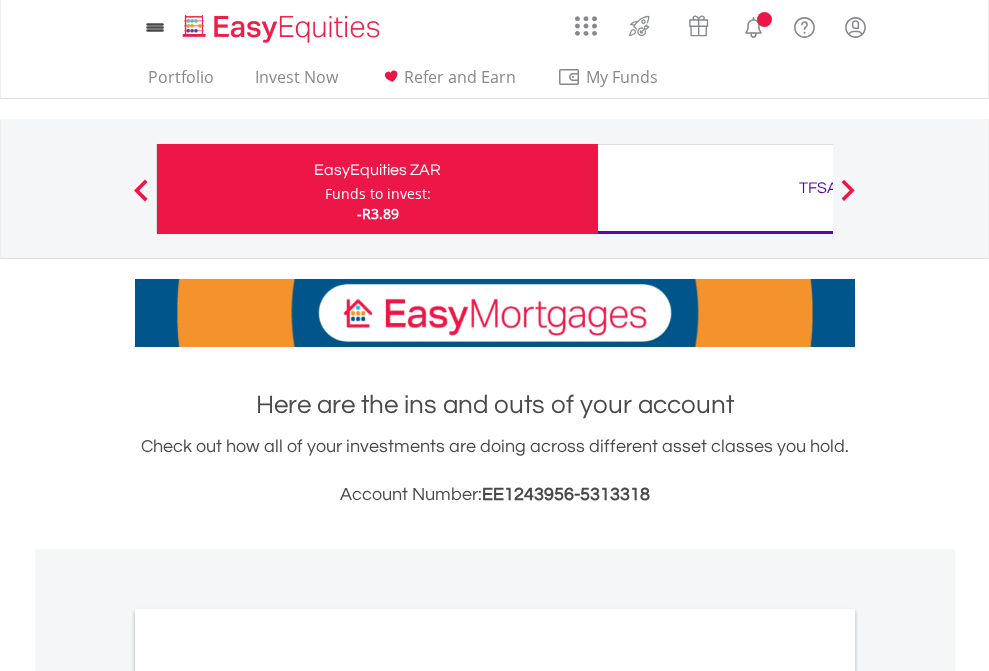 scroll, scrollTop: 1202, scrollLeft: 0, axis: vertical 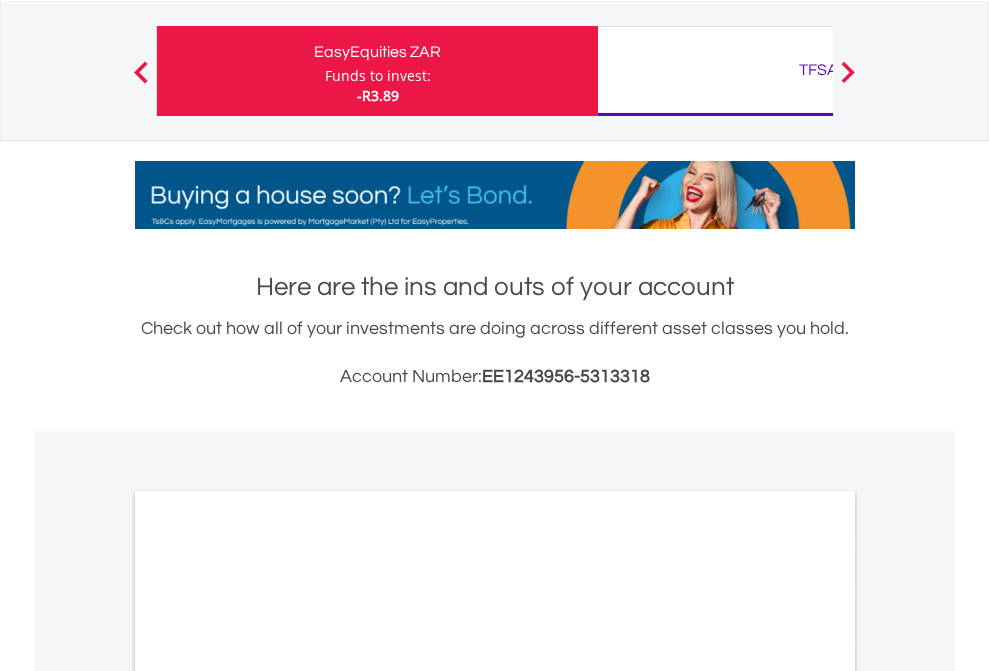 click on "All Holdings" at bounding box center [268, 978] 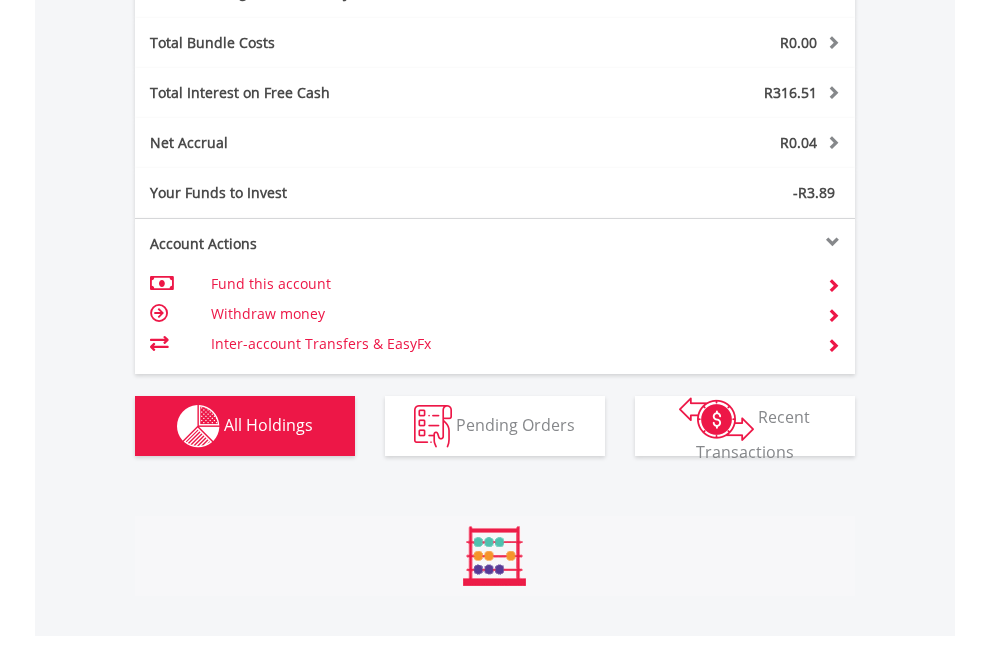 scroll, scrollTop: 999808, scrollLeft: 999687, axis: both 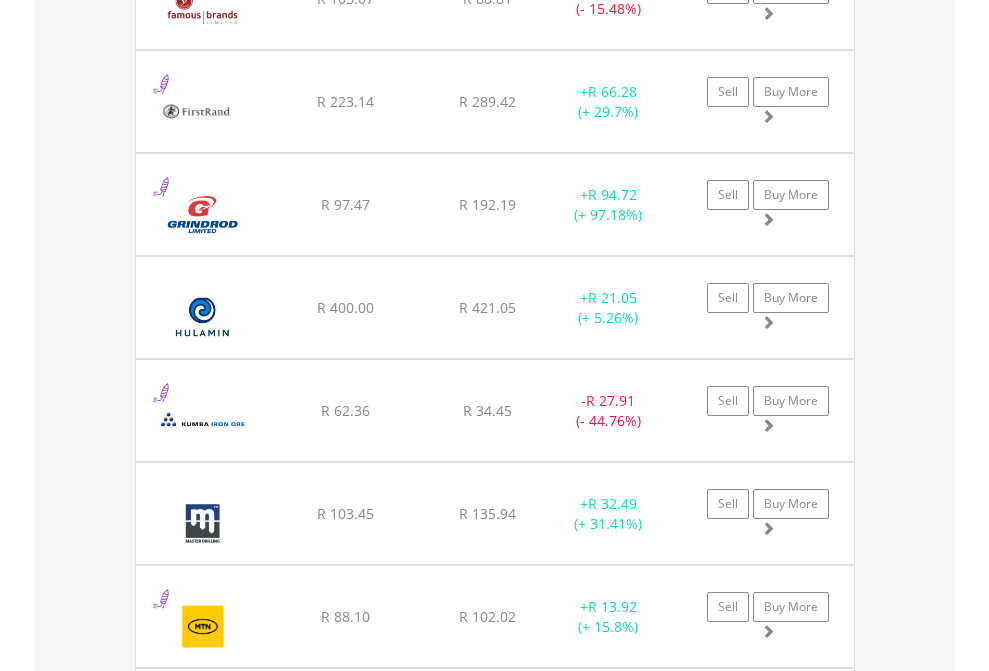 click on "TFSA" at bounding box center [818, -2196] 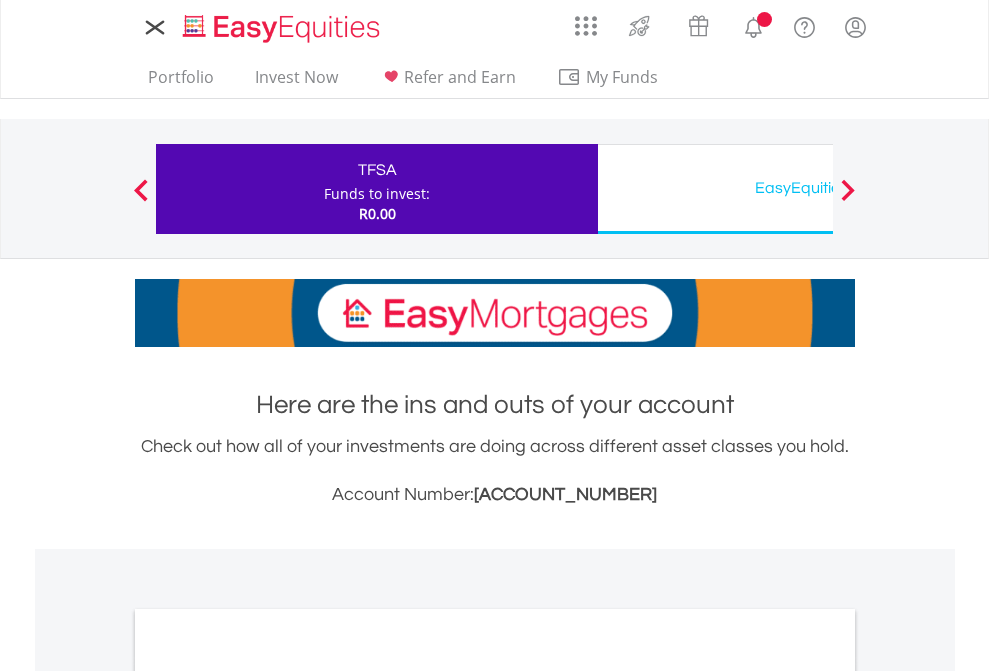 scroll, scrollTop: 1202, scrollLeft: 0, axis: vertical 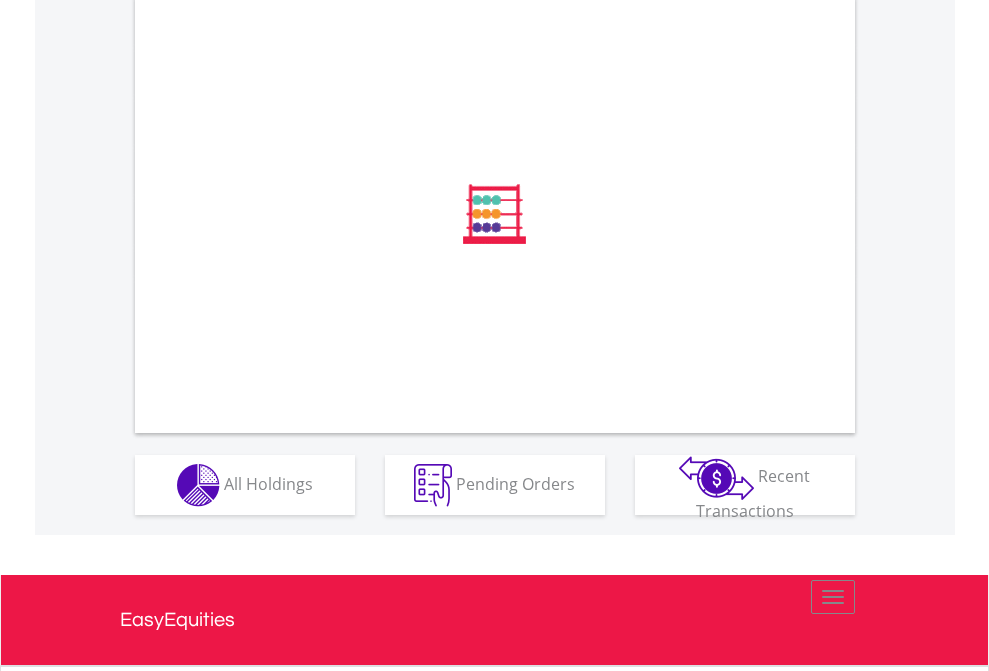 click on "All Holdings" at bounding box center (268, 483) 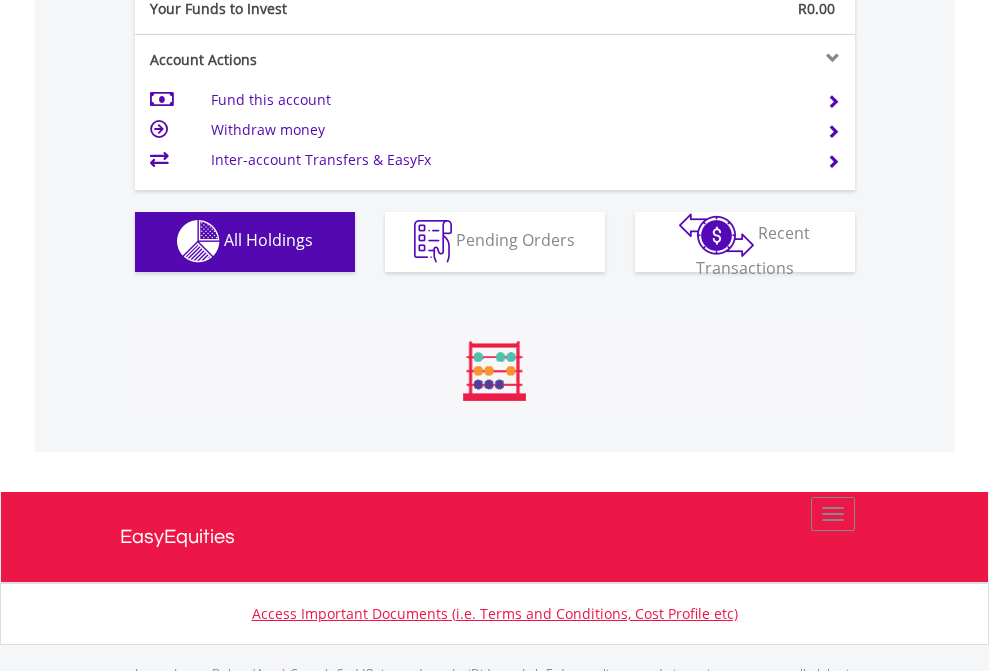 scroll, scrollTop: 999808, scrollLeft: 999687, axis: both 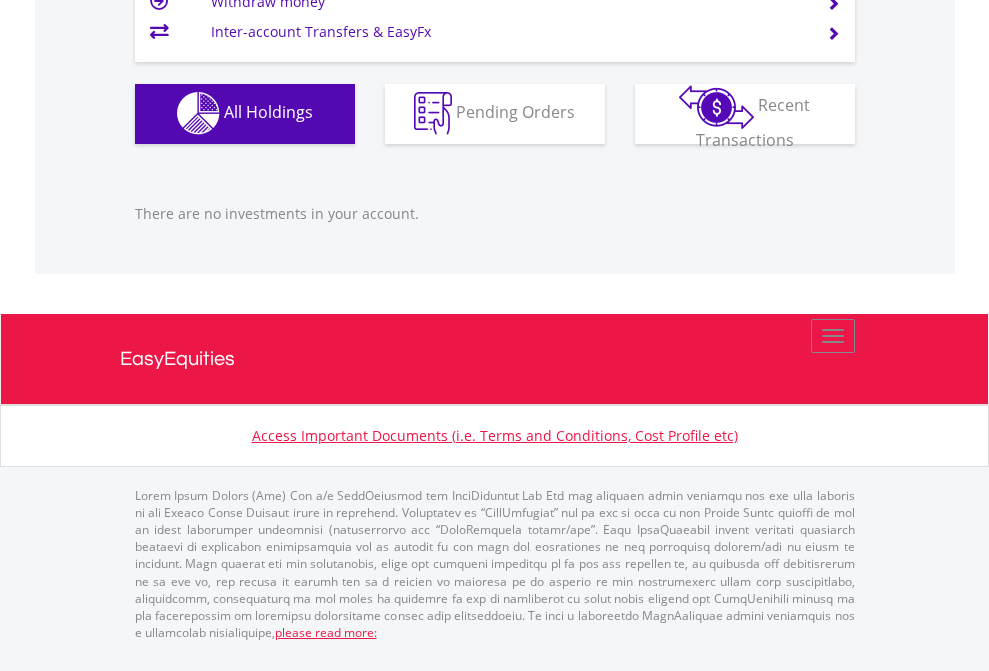 click on "EasyEquities USD" at bounding box center (818, -1142) 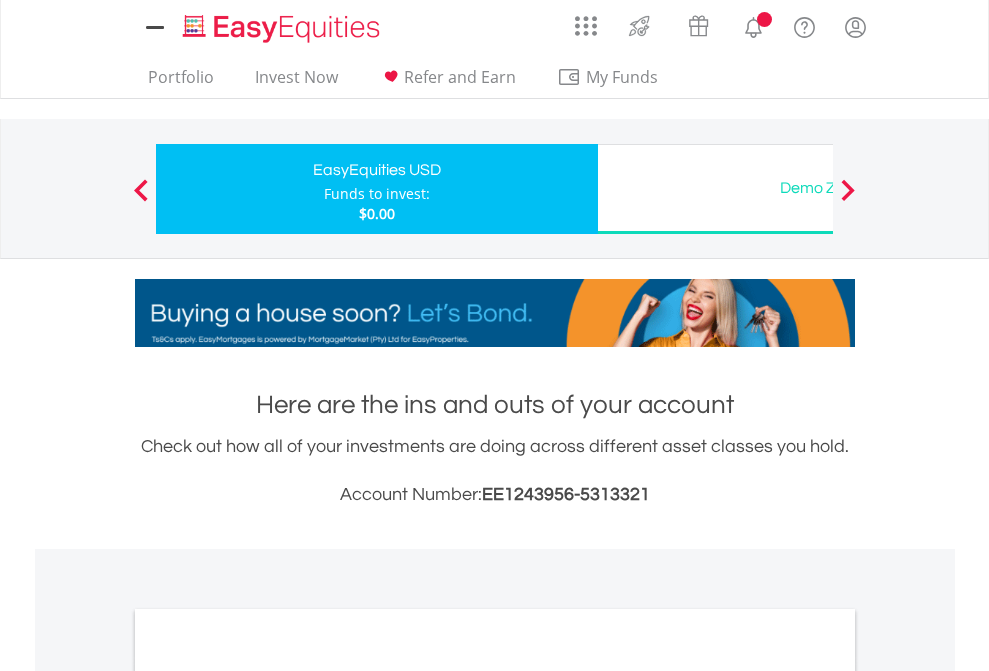 scroll, scrollTop: 0, scrollLeft: 0, axis: both 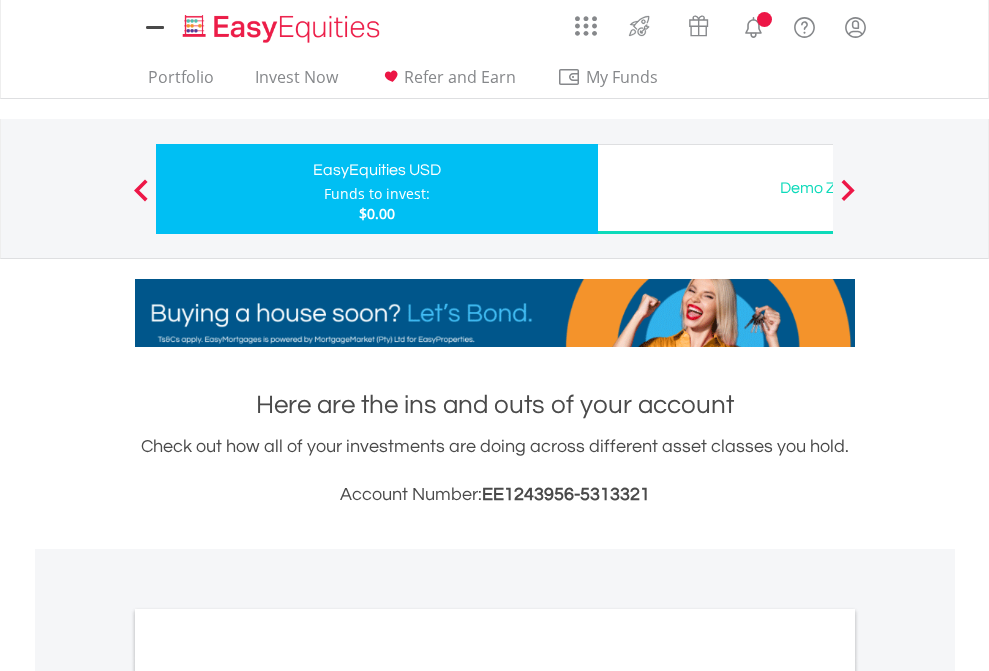 click on "All Holdings" at bounding box center [268, 1096] 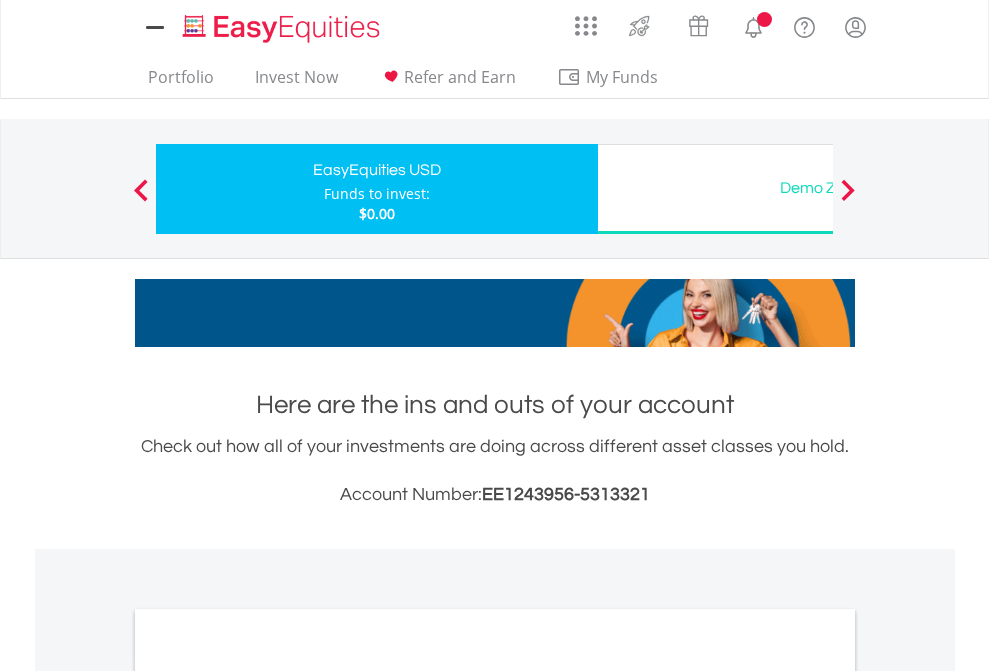 scroll, scrollTop: 1202, scrollLeft: 0, axis: vertical 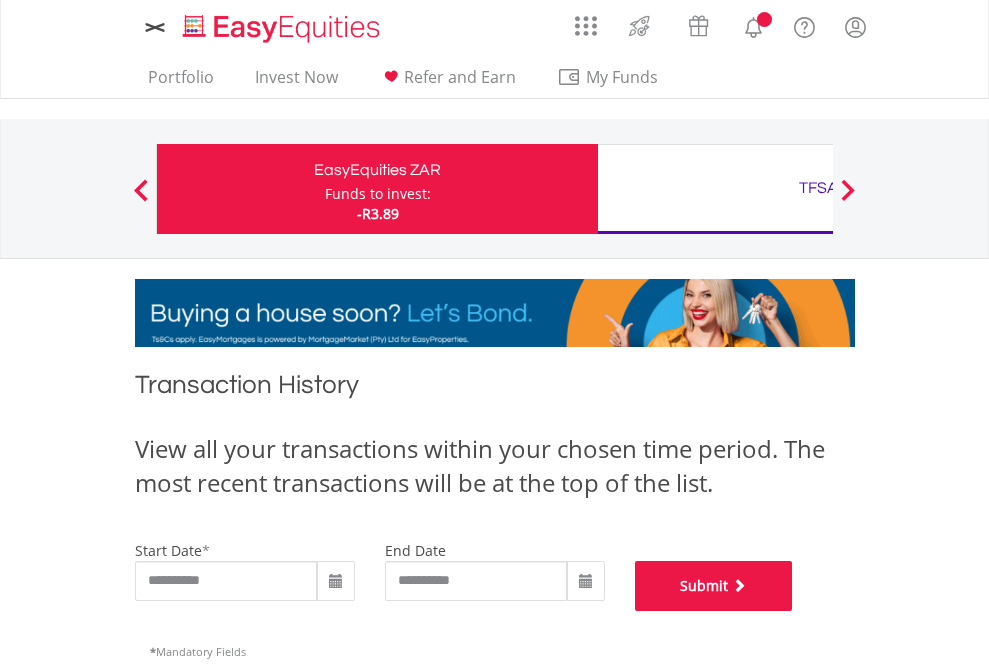 click on "Submit" at bounding box center (714, 586) 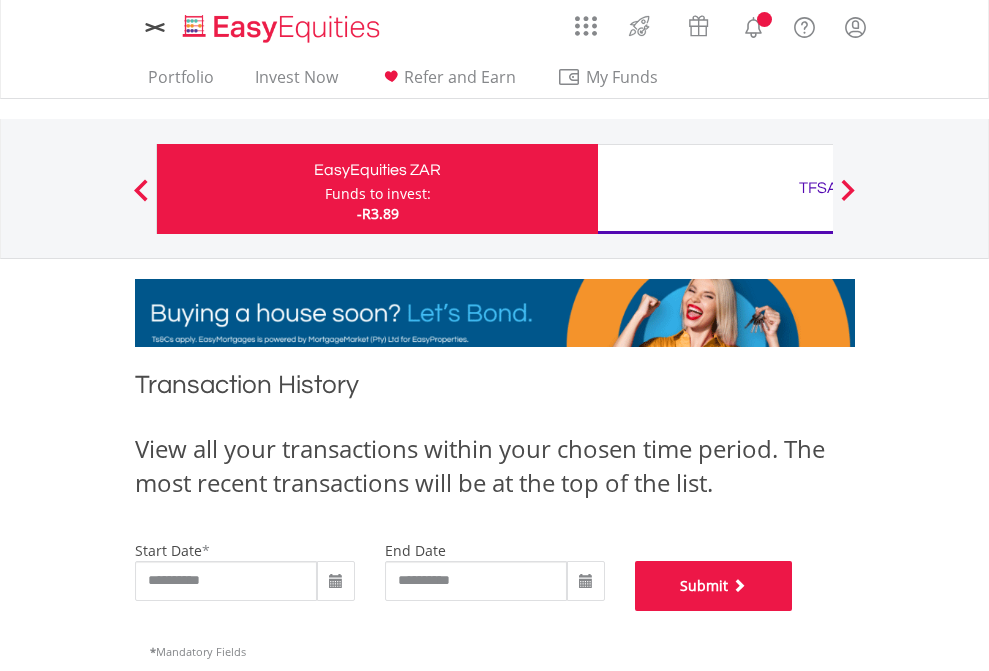 scroll, scrollTop: 811, scrollLeft: 0, axis: vertical 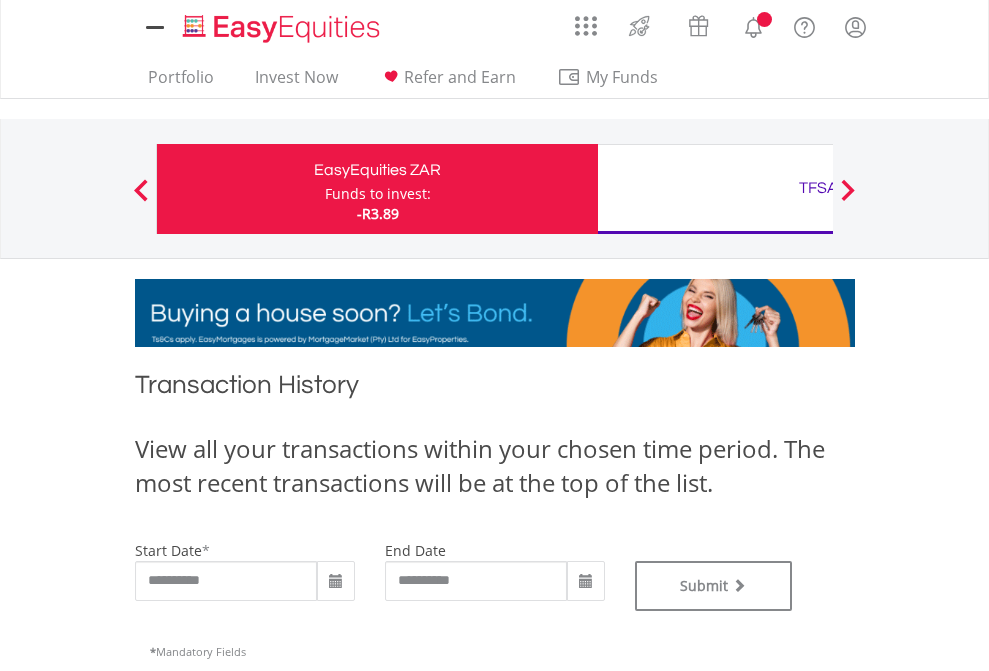 click on "TFSA" at bounding box center (818, 188) 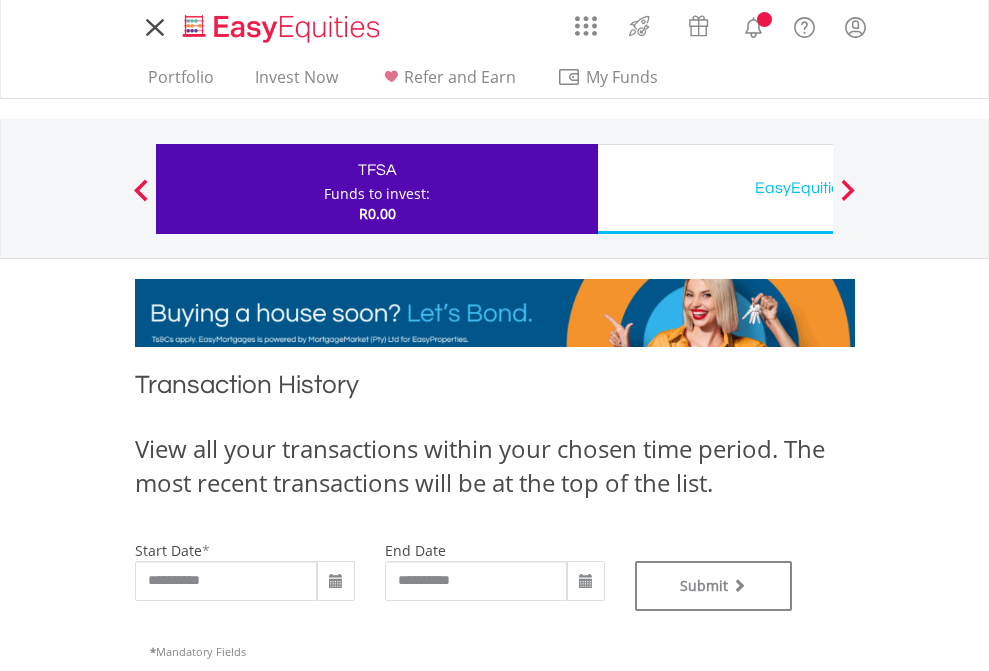 scroll, scrollTop: 811, scrollLeft: 0, axis: vertical 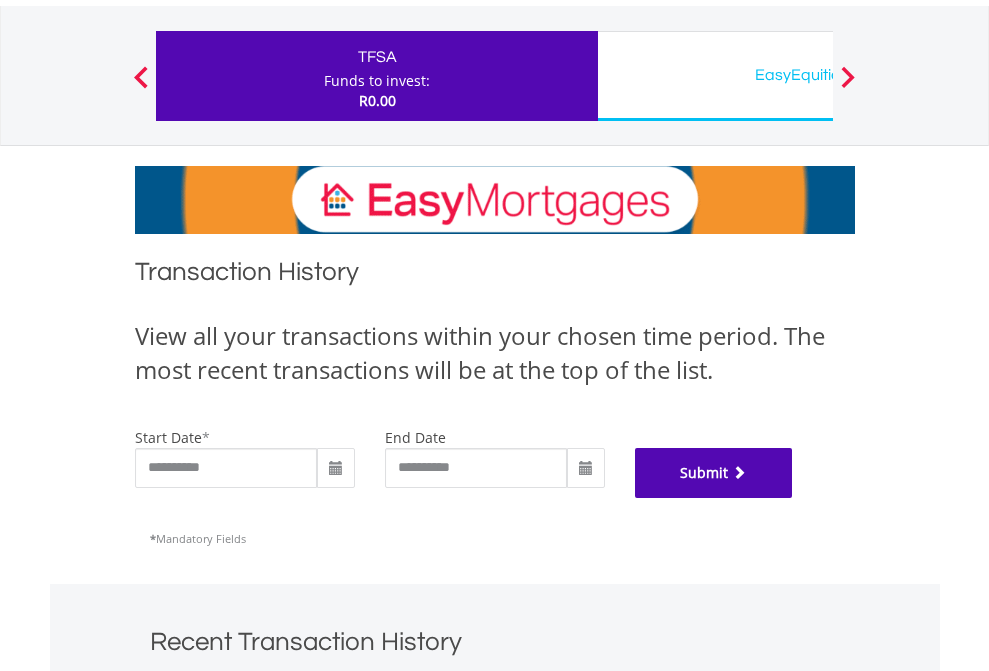 click on "Submit" at bounding box center (714, 473) 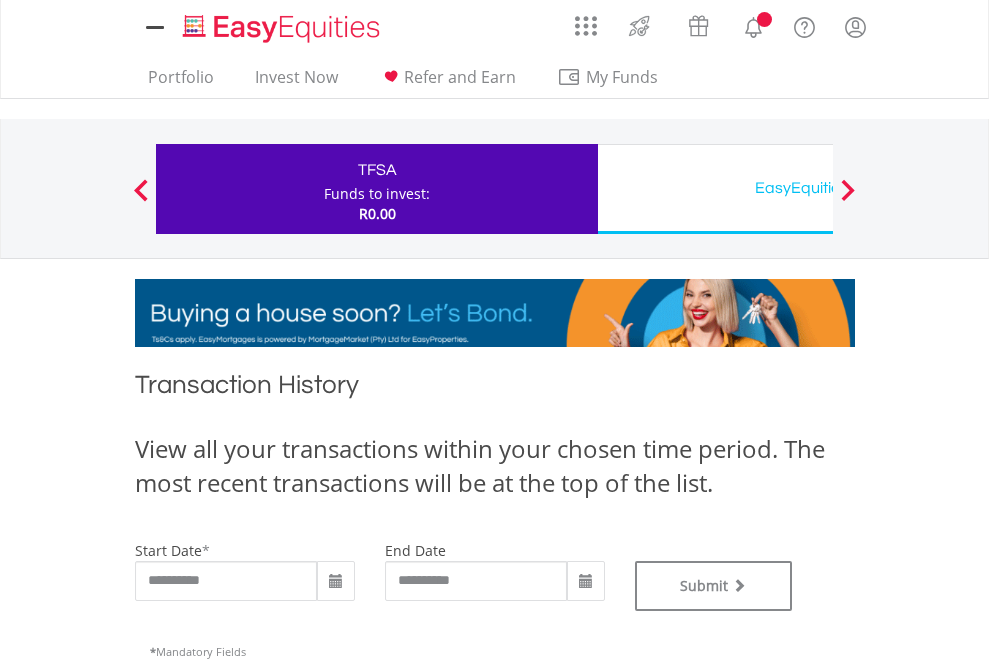 scroll, scrollTop: 0, scrollLeft: 0, axis: both 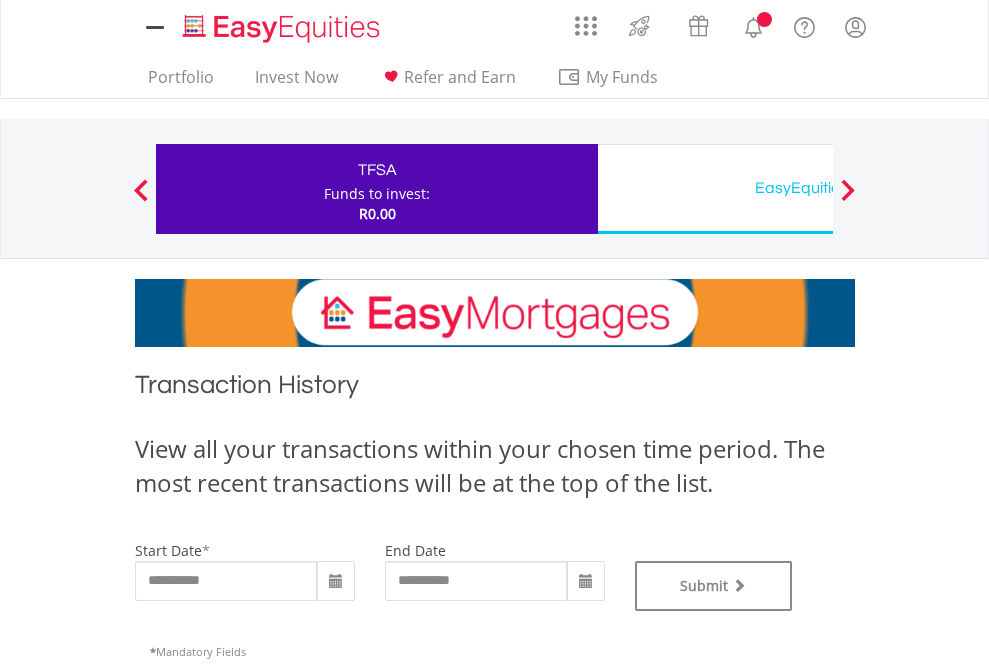 click on "EasyEquities USD" at bounding box center (818, 188) 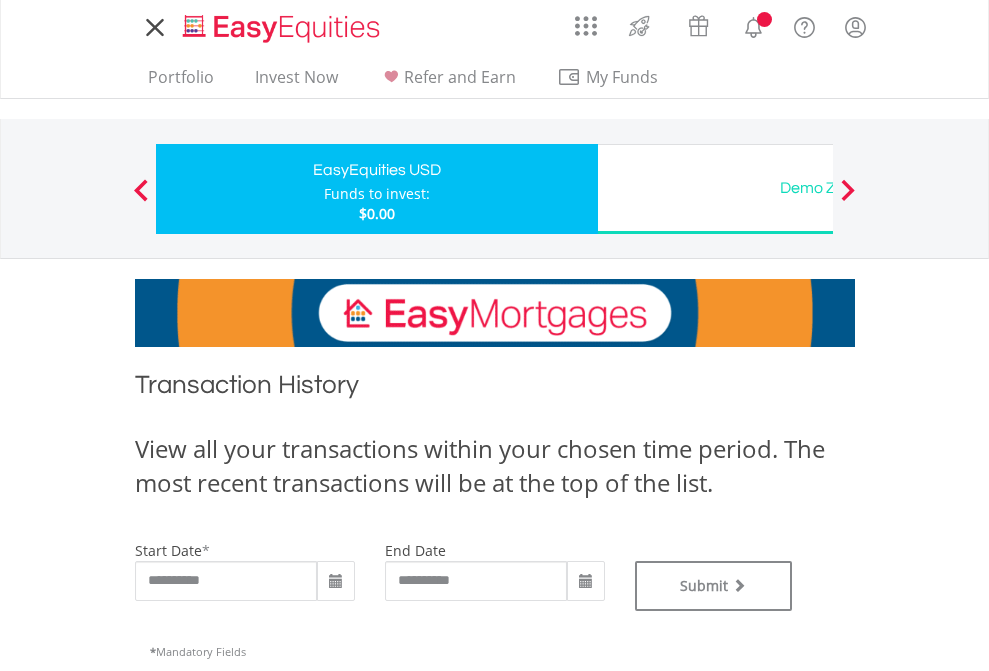 scroll, scrollTop: 0, scrollLeft: 0, axis: both 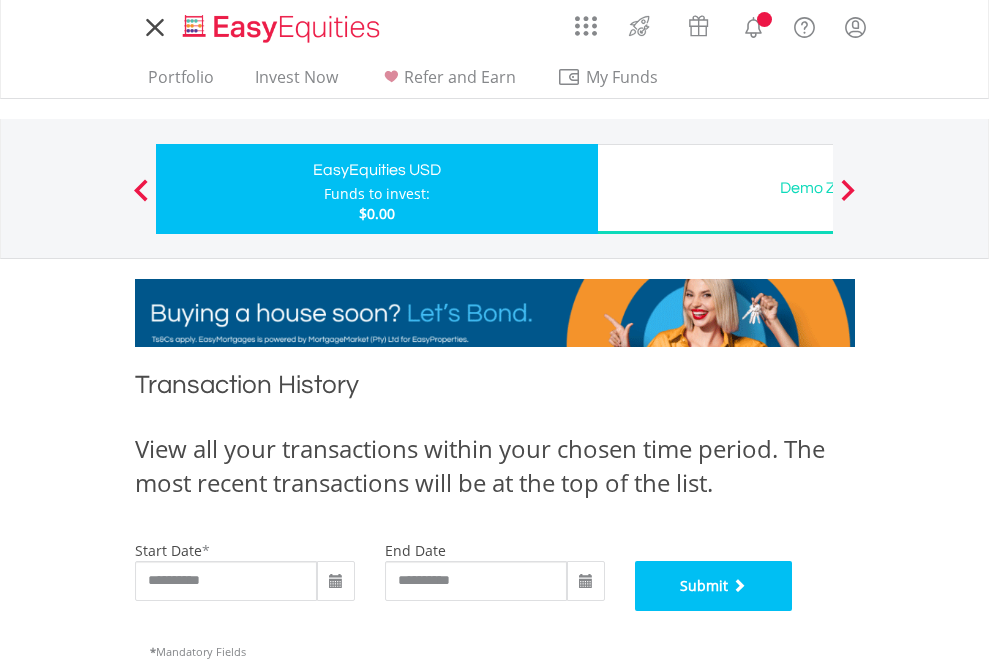 click on "Submit" at bounding box center [714, 586] 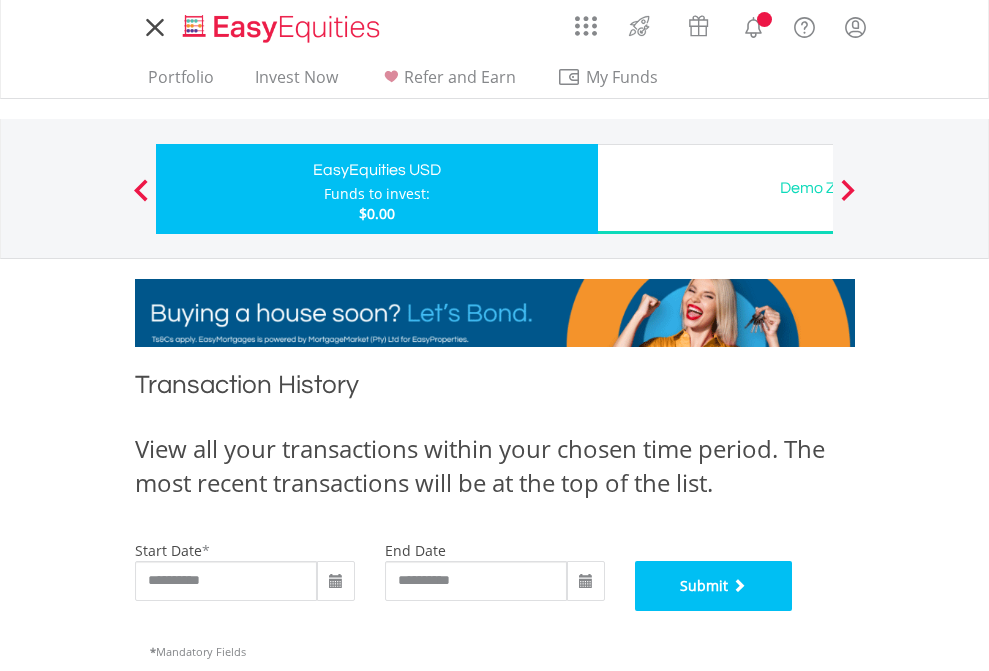 scroll, scrollTop: 811, scrollLeft: 0, axis: vertical 